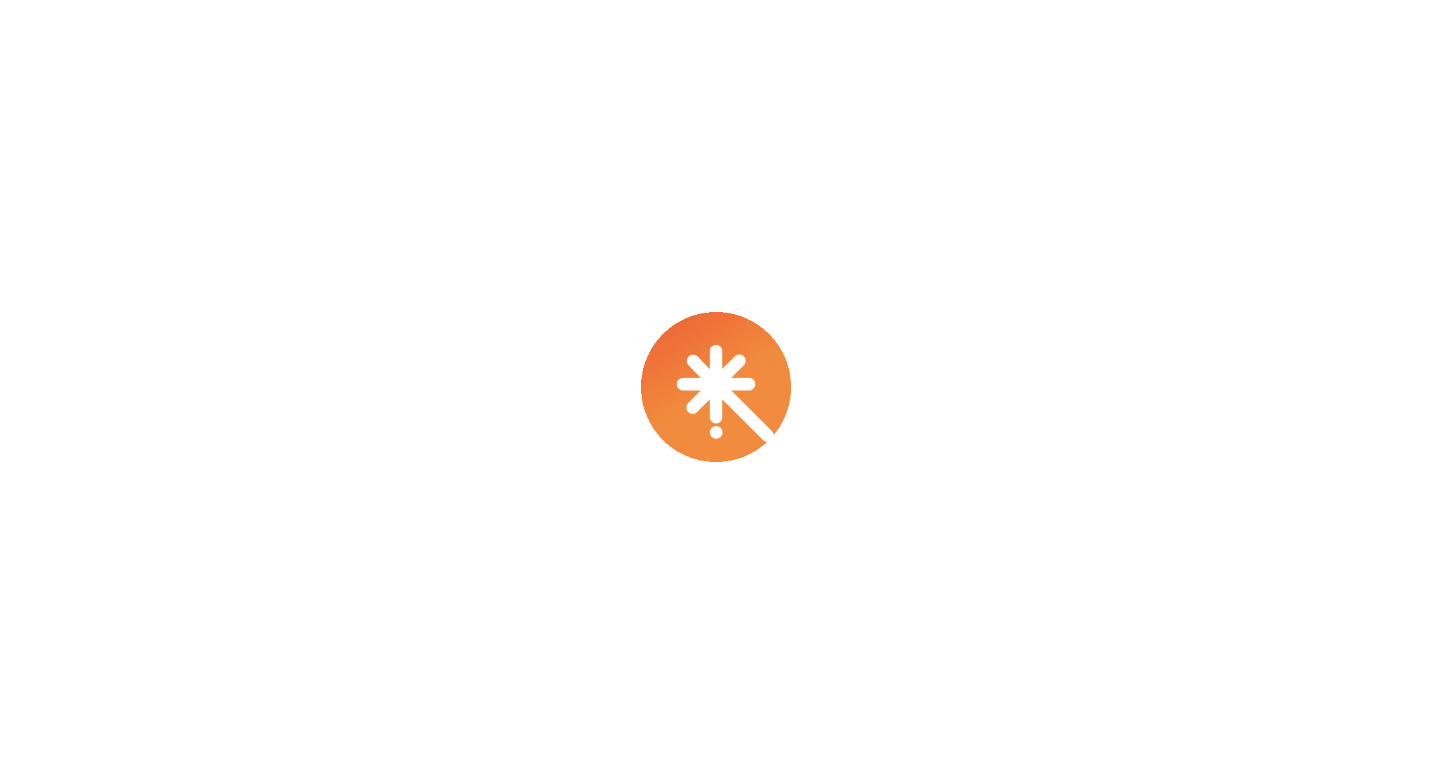 scroll, scrollTop: 0, scrollLeft: 0, axis: both 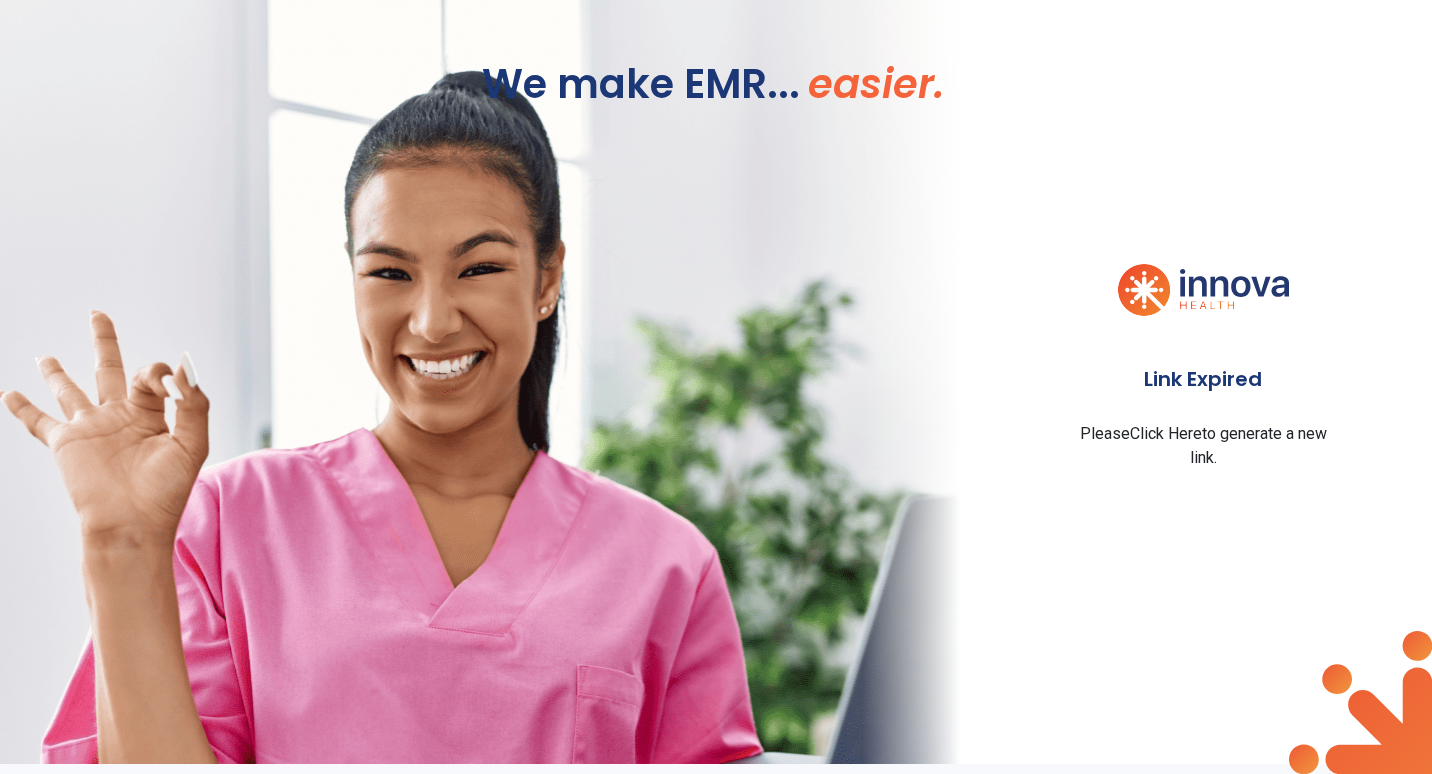 click on "We make EMR... easier. Link Expired  Please  Click Here  to generate a new link." 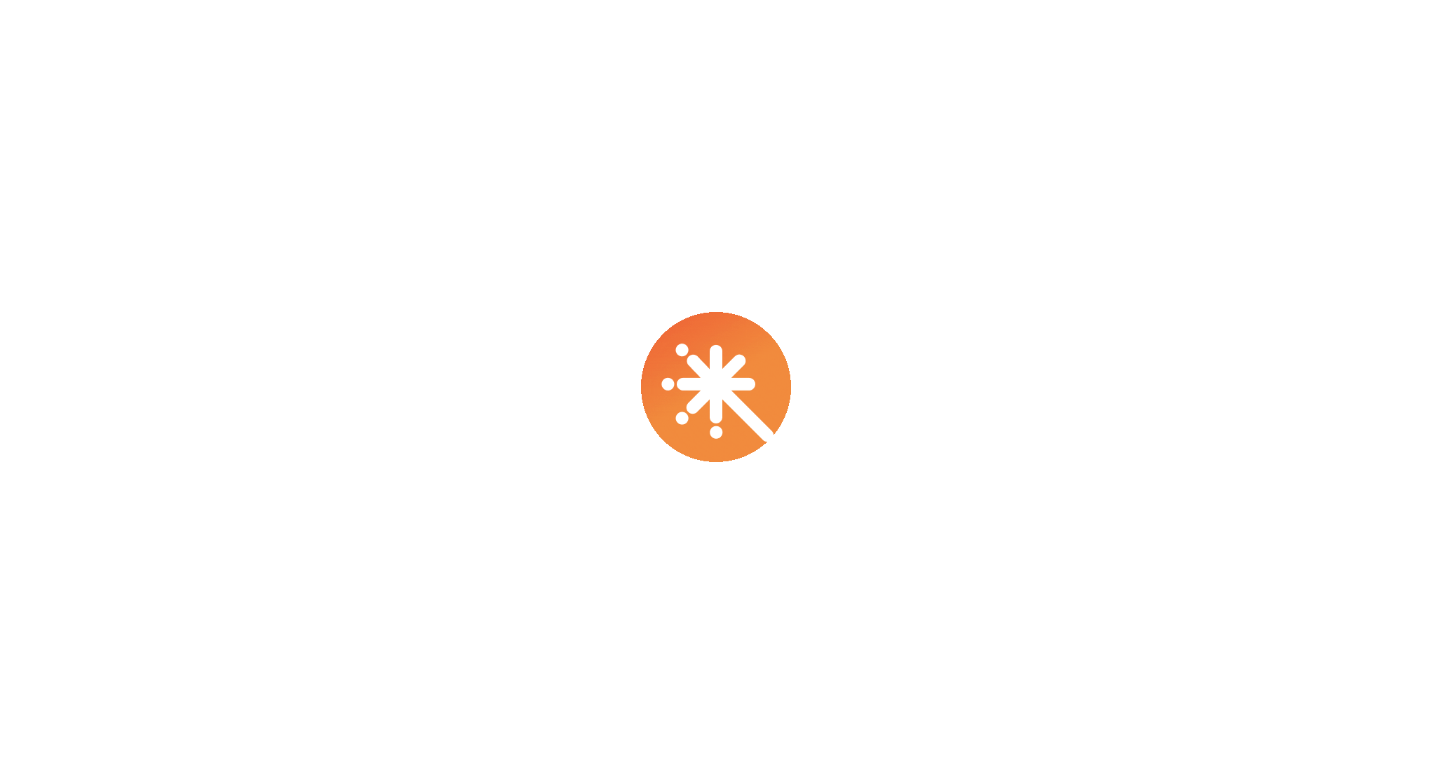 scroll, scrollTop: 0, scrollLeft: 0, axis: both 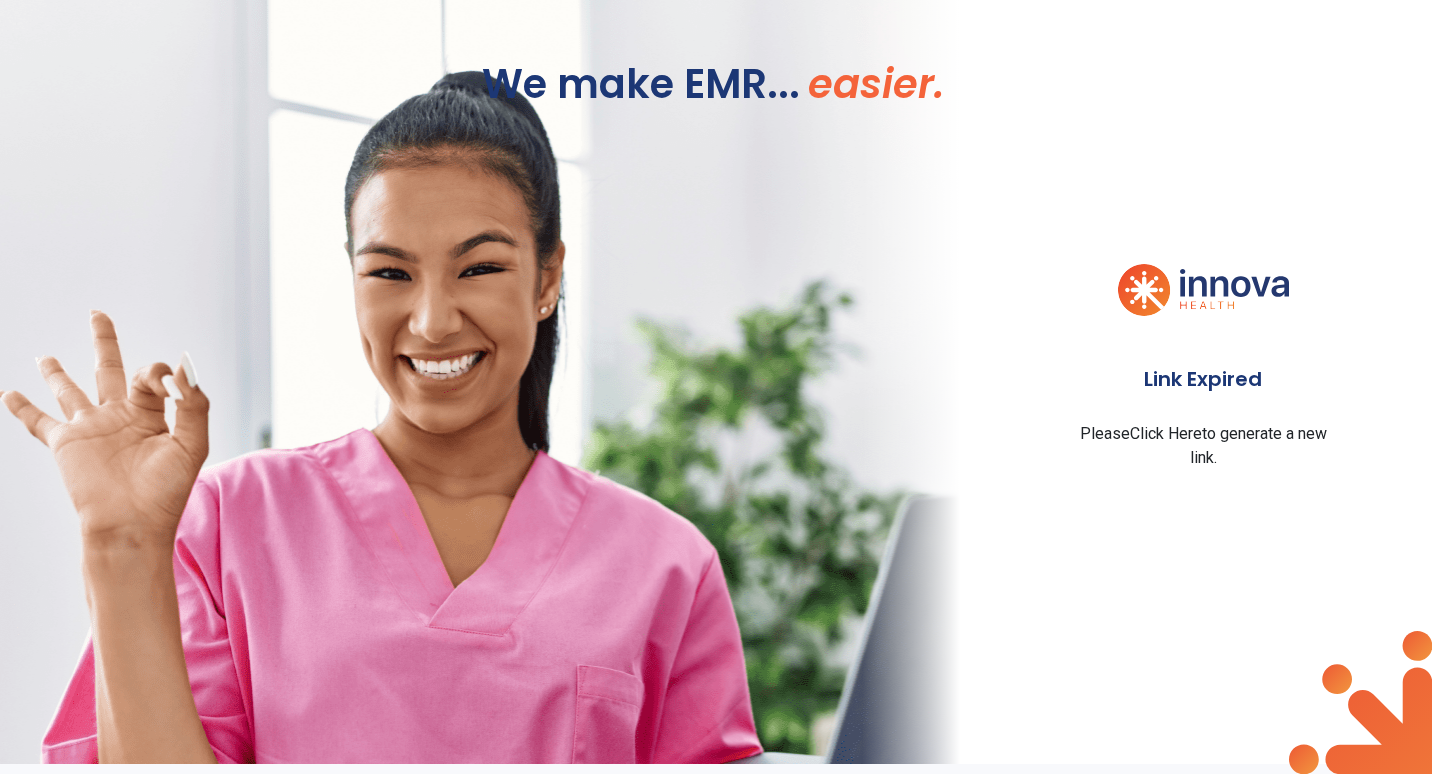 click on "Click Here" 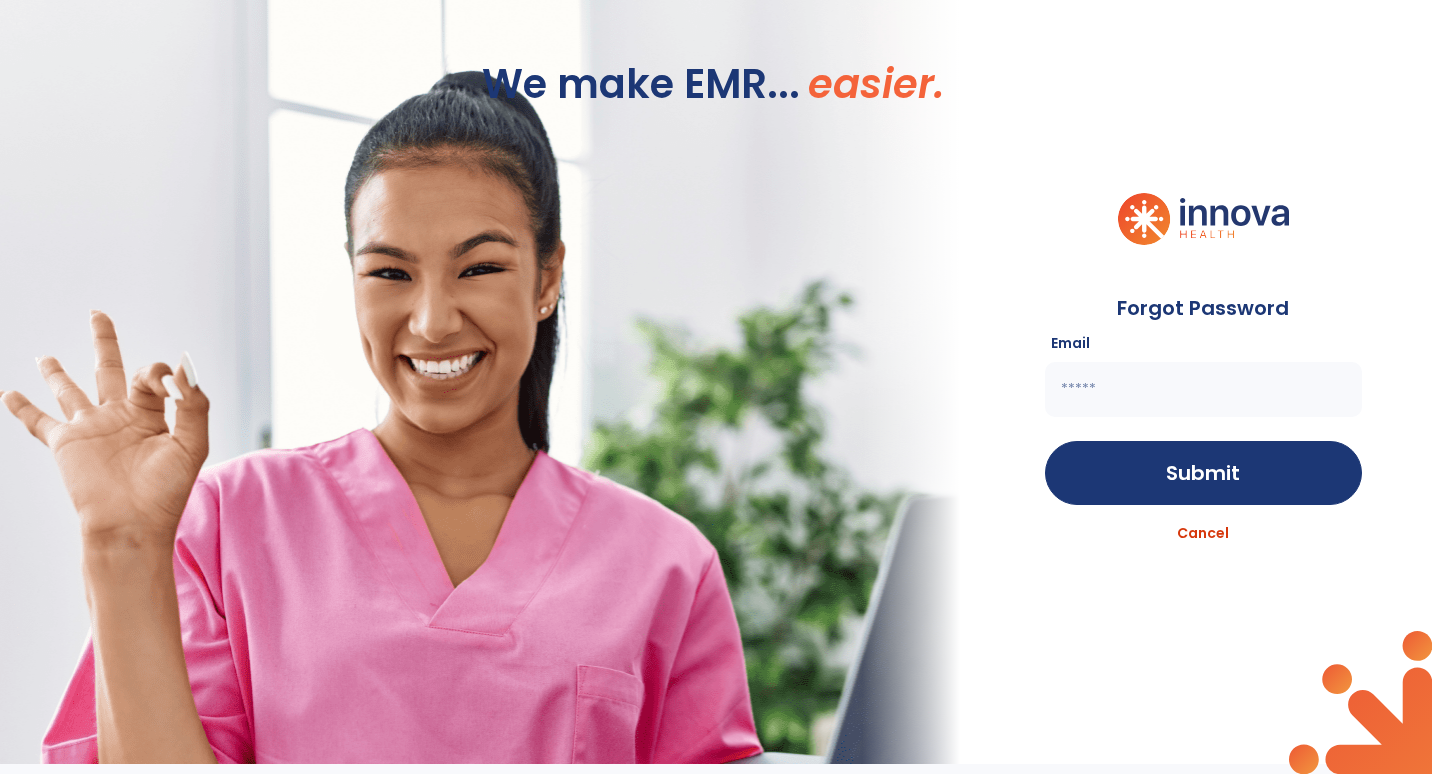 click on "Cancel" 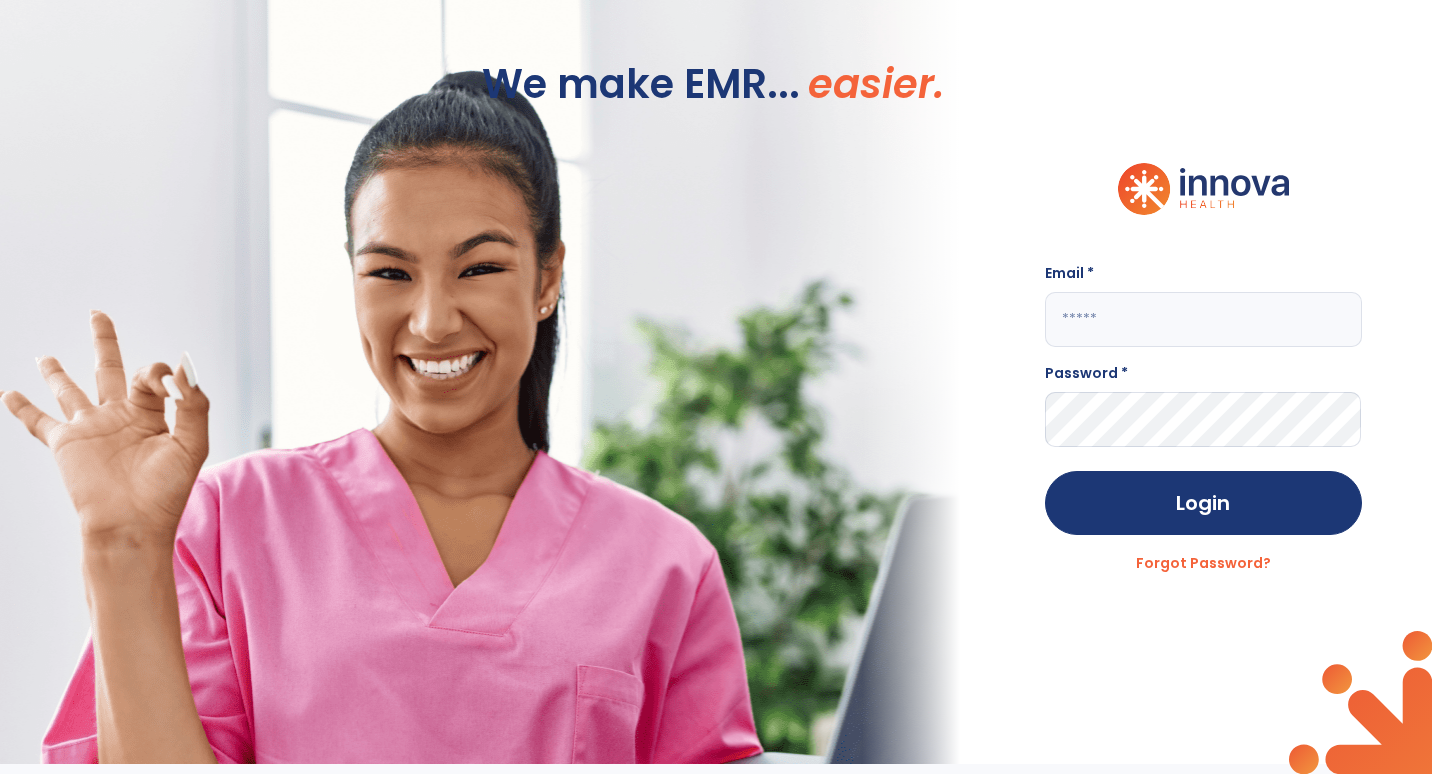 click 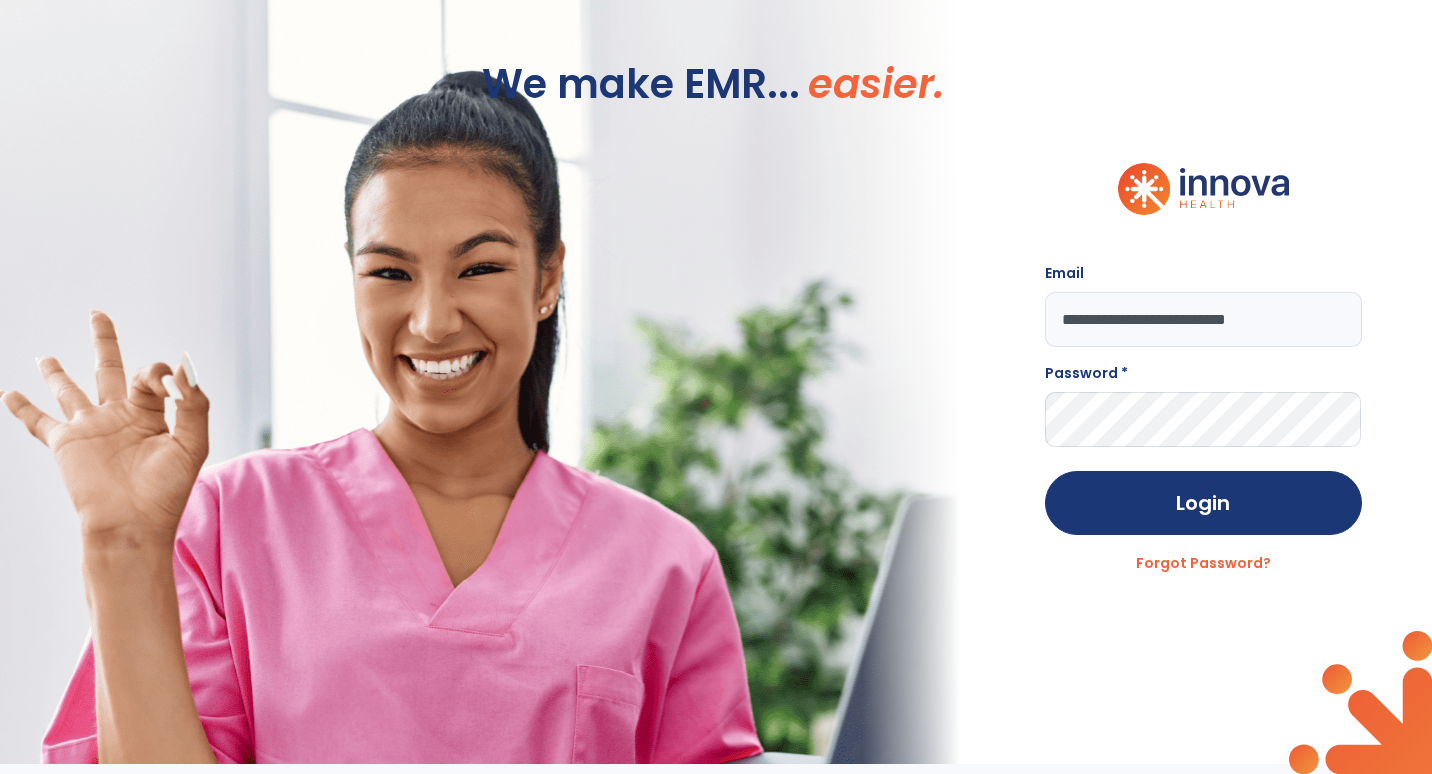 type on "**********" 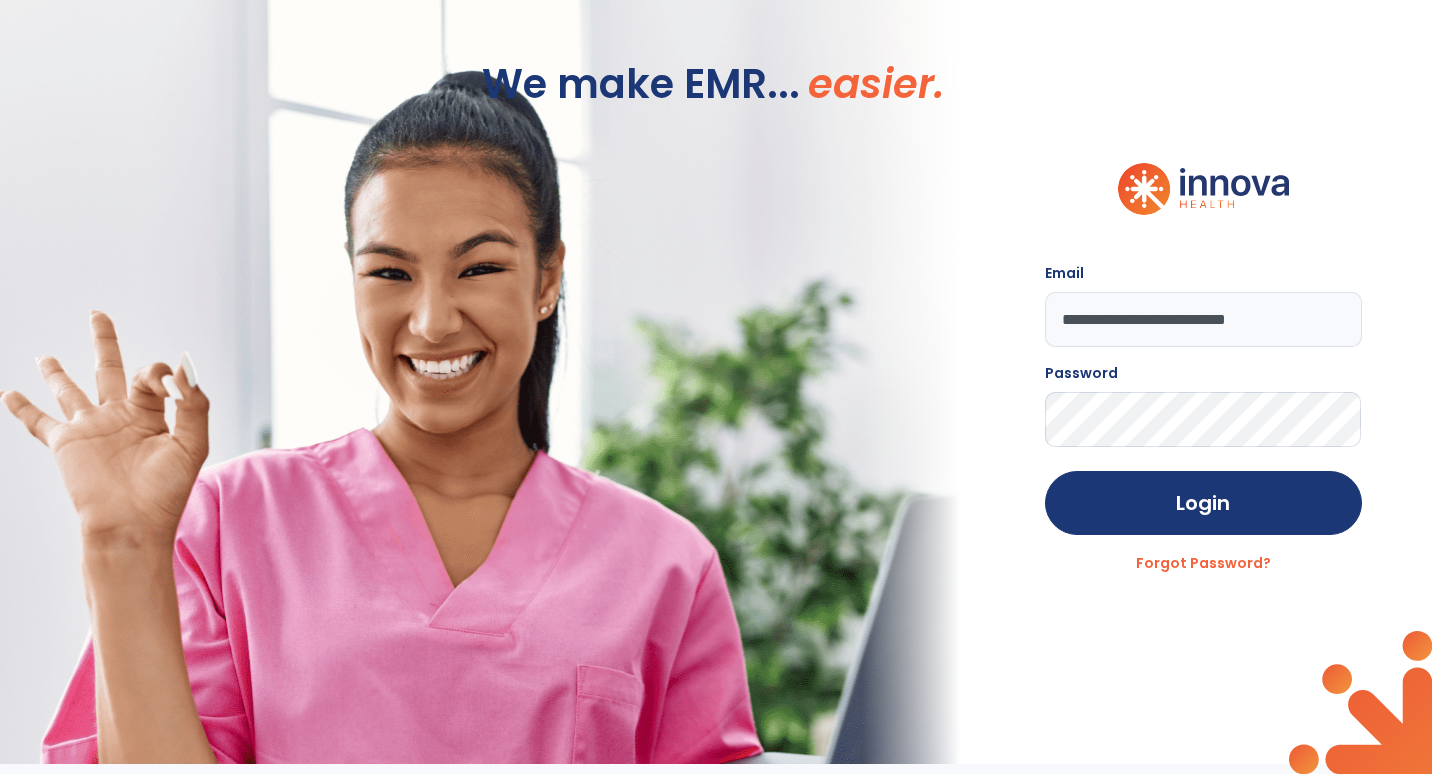 click on "Login" 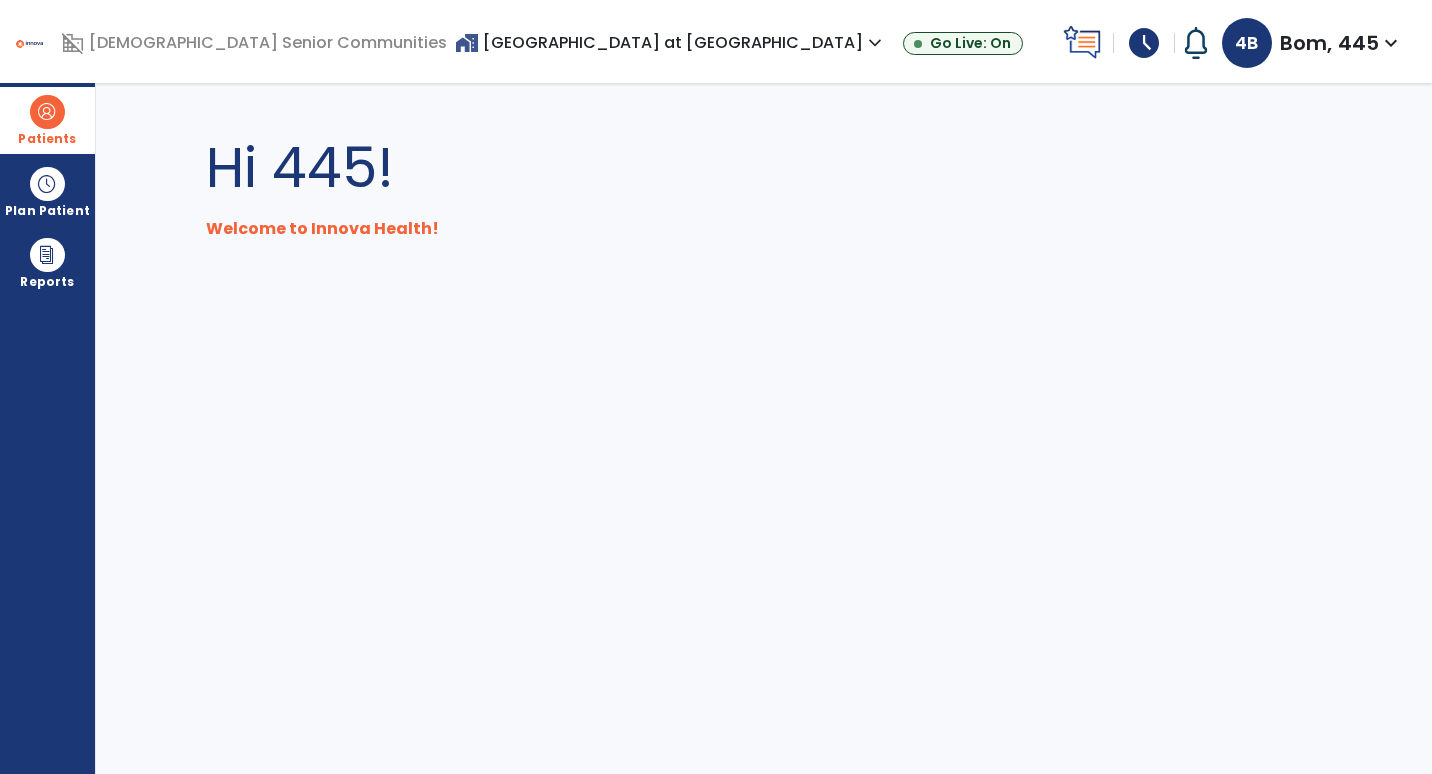 click on "Patients" at bounding box center [47, 139] 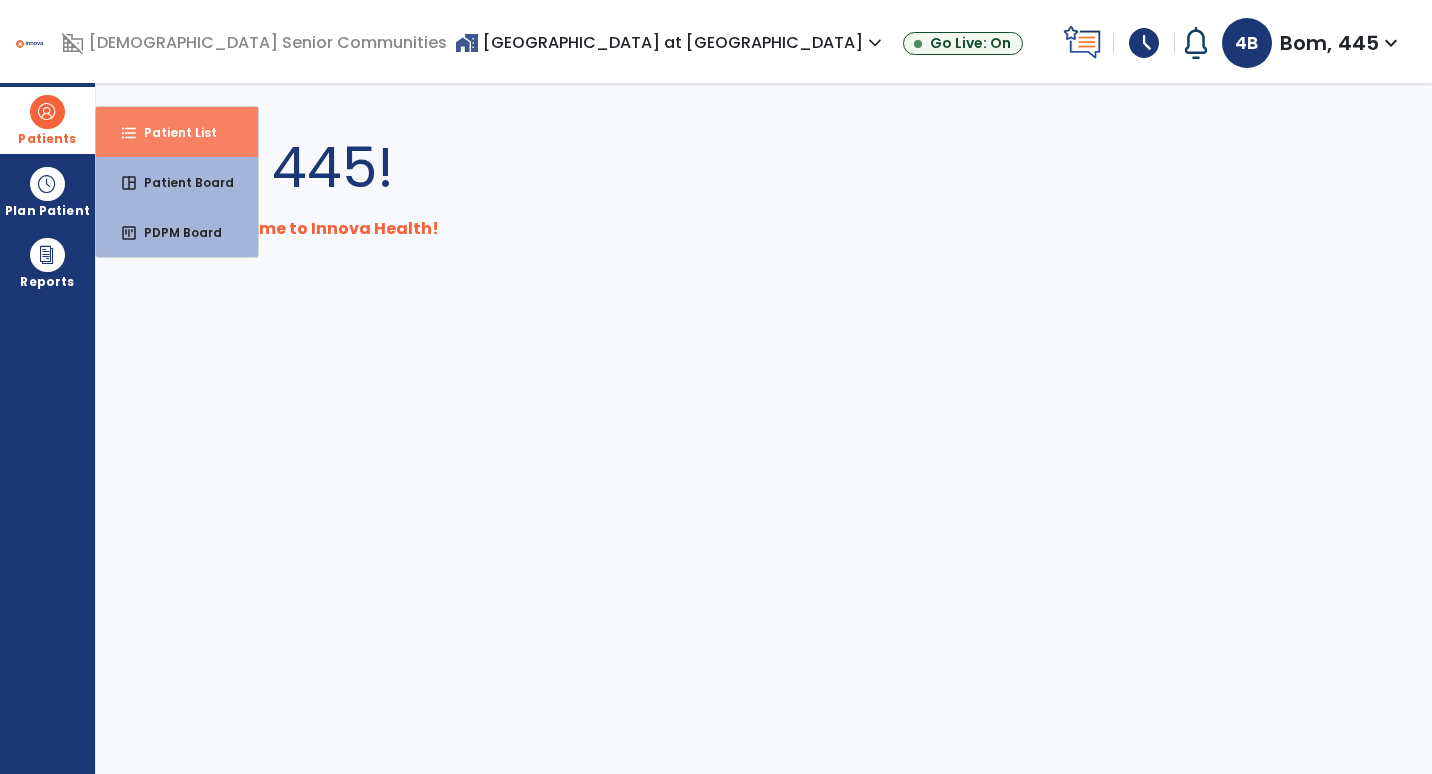 click on "format_list_bulleted  Patient List" at bounding box center (177, 132) 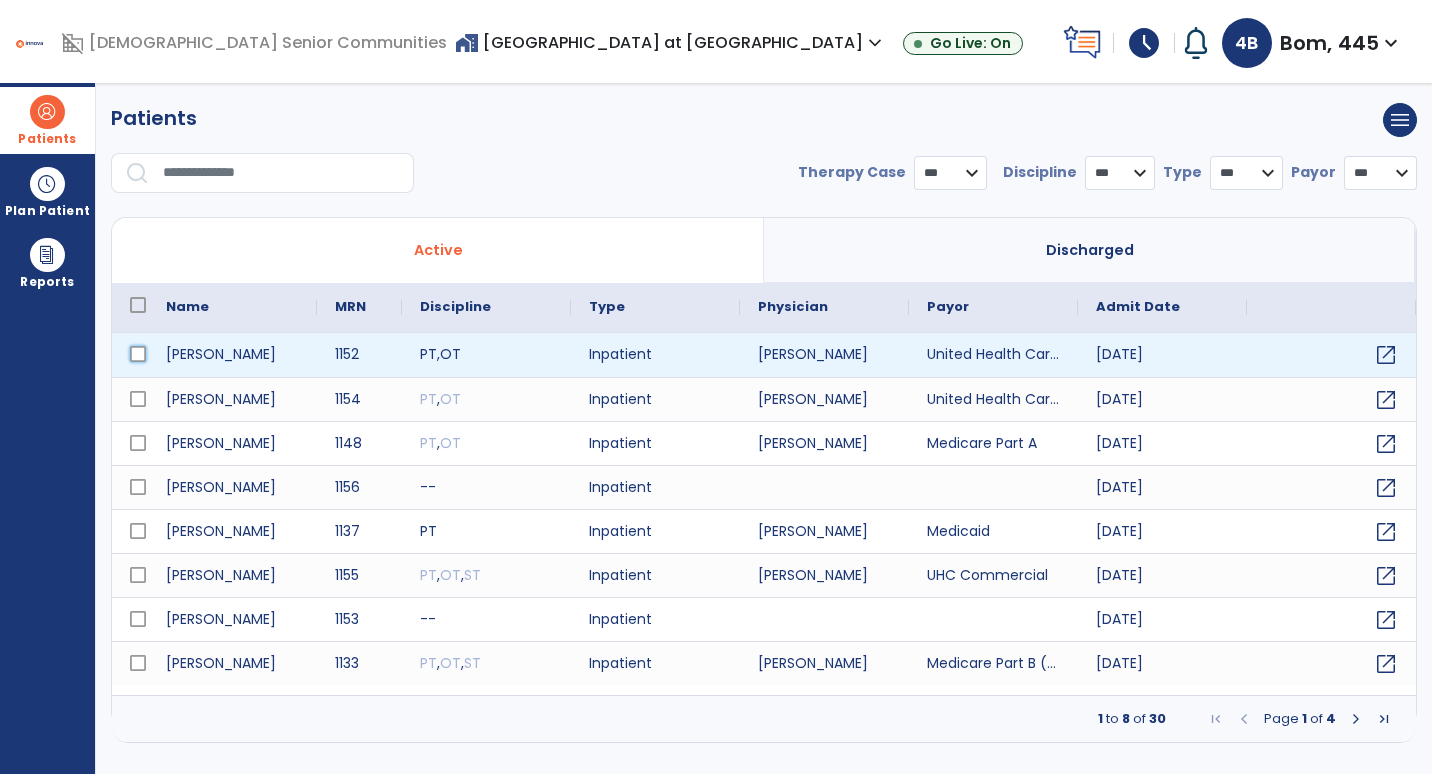 click at bounding box center (138, 354) 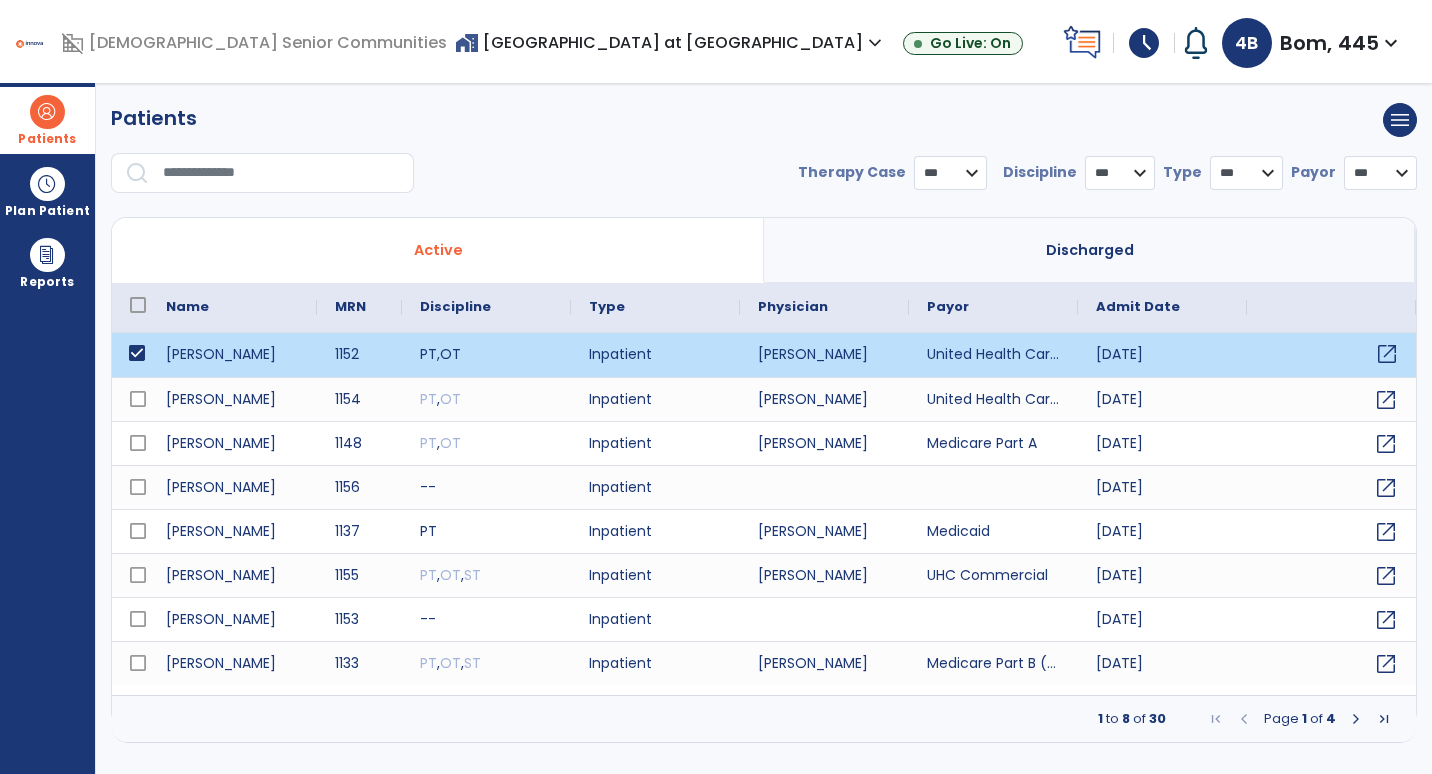click on "open_in_new" at bounding box center [1387, 354] 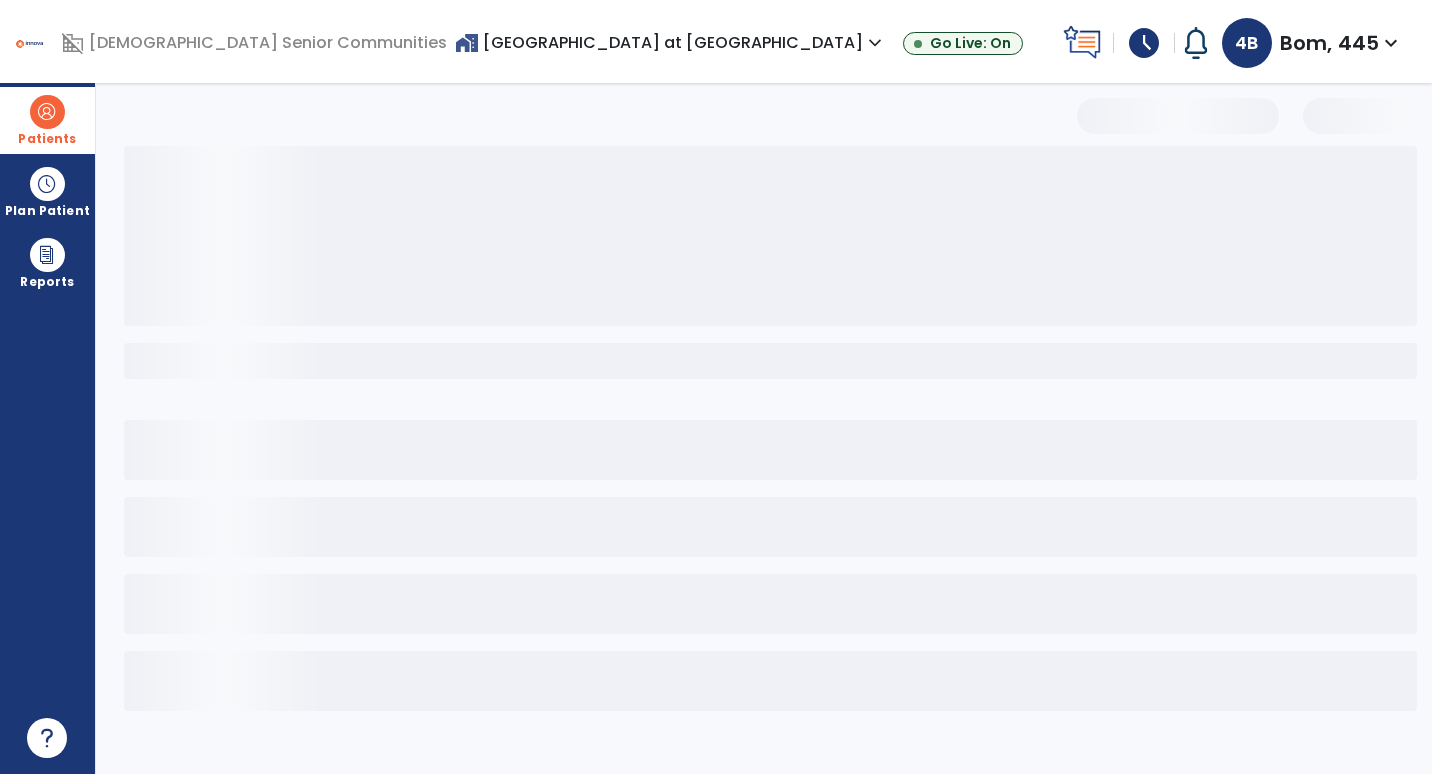 select on "***" 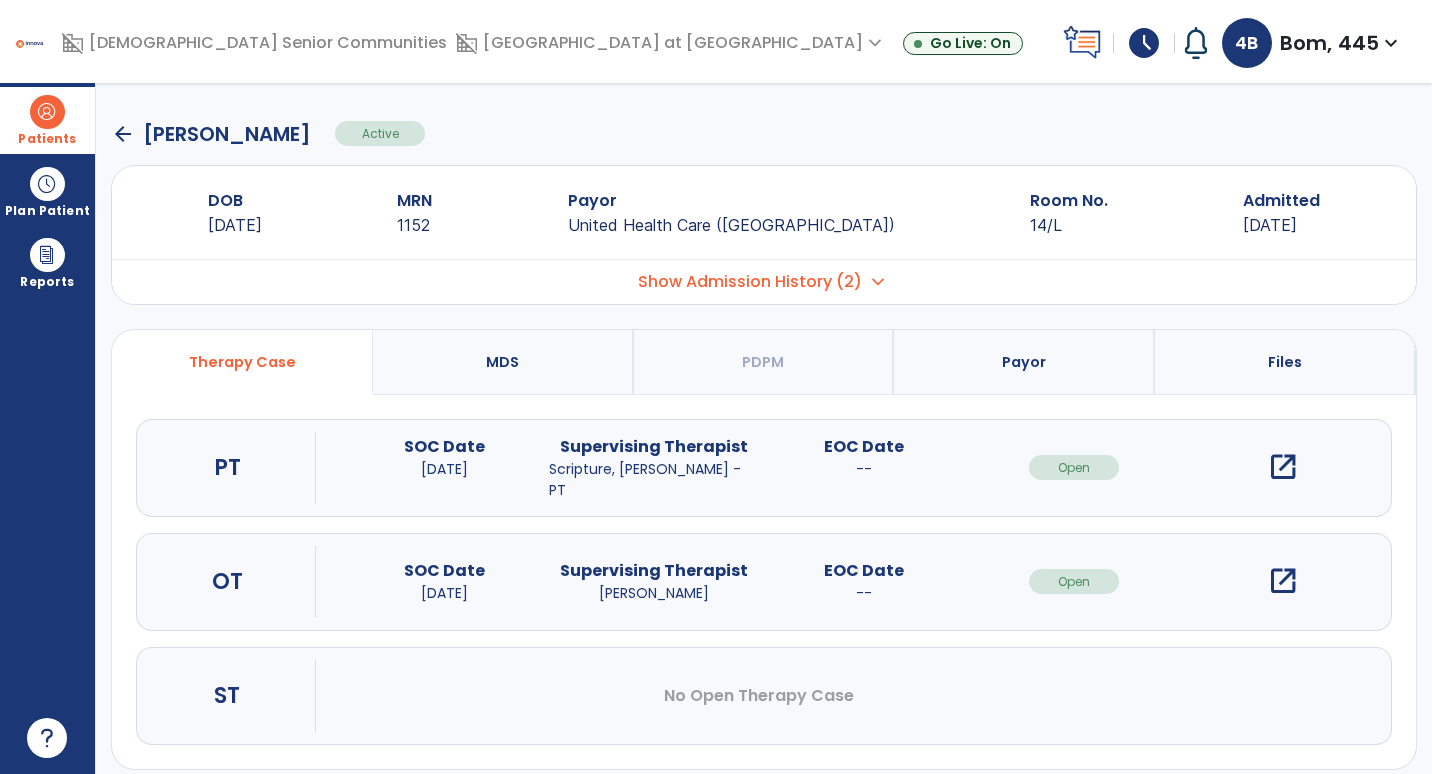 click on "open_in_new" at bounding box center [1283, 581] 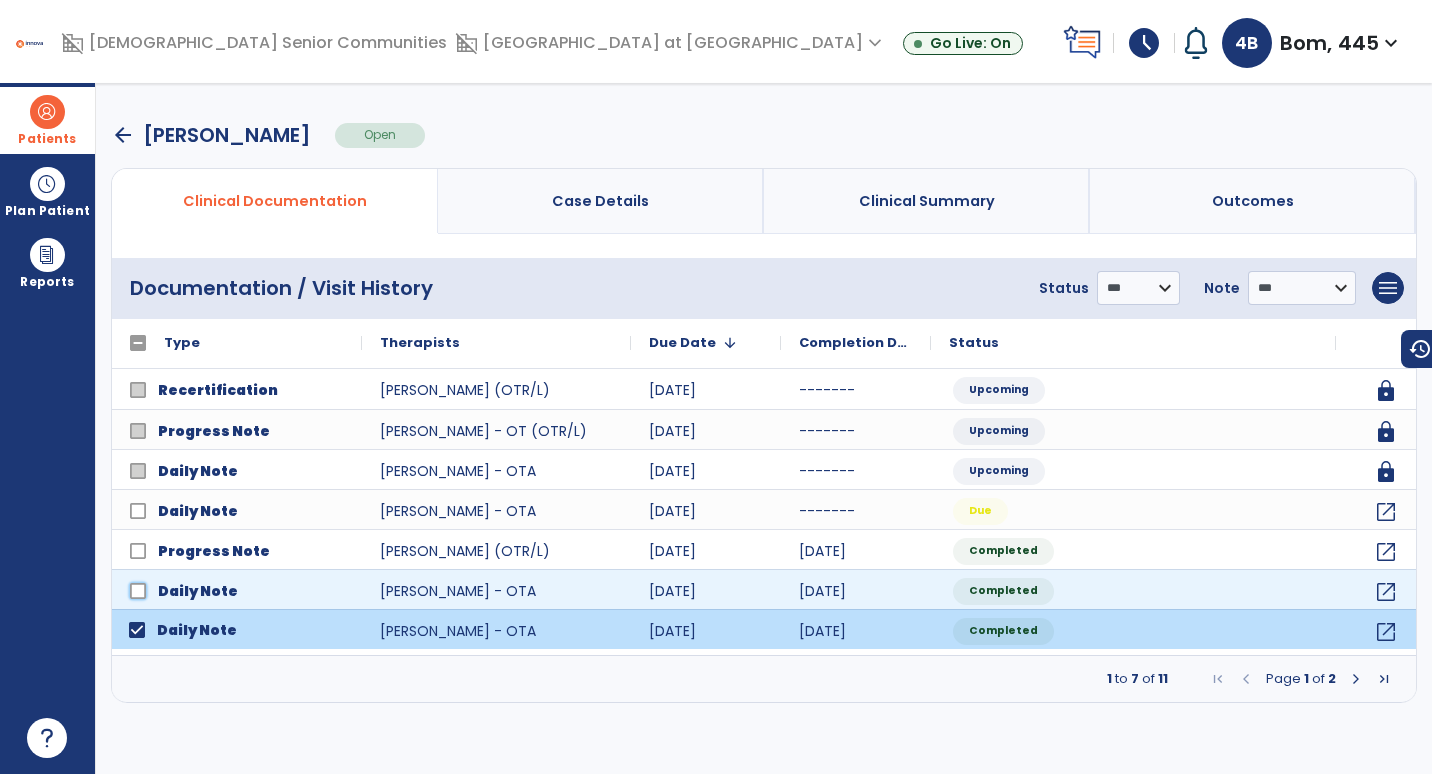 click 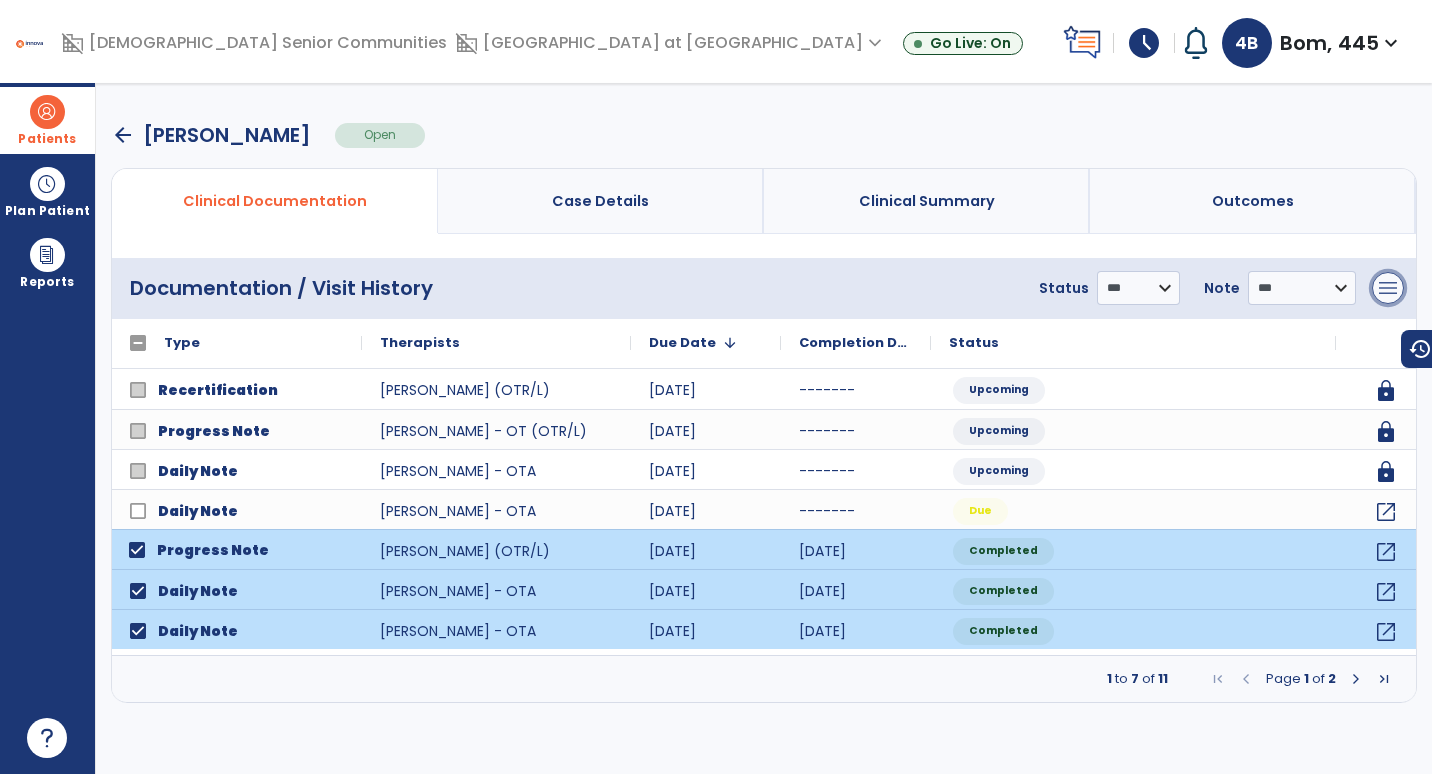 click on "menu" at bounding box center [1388, 288] 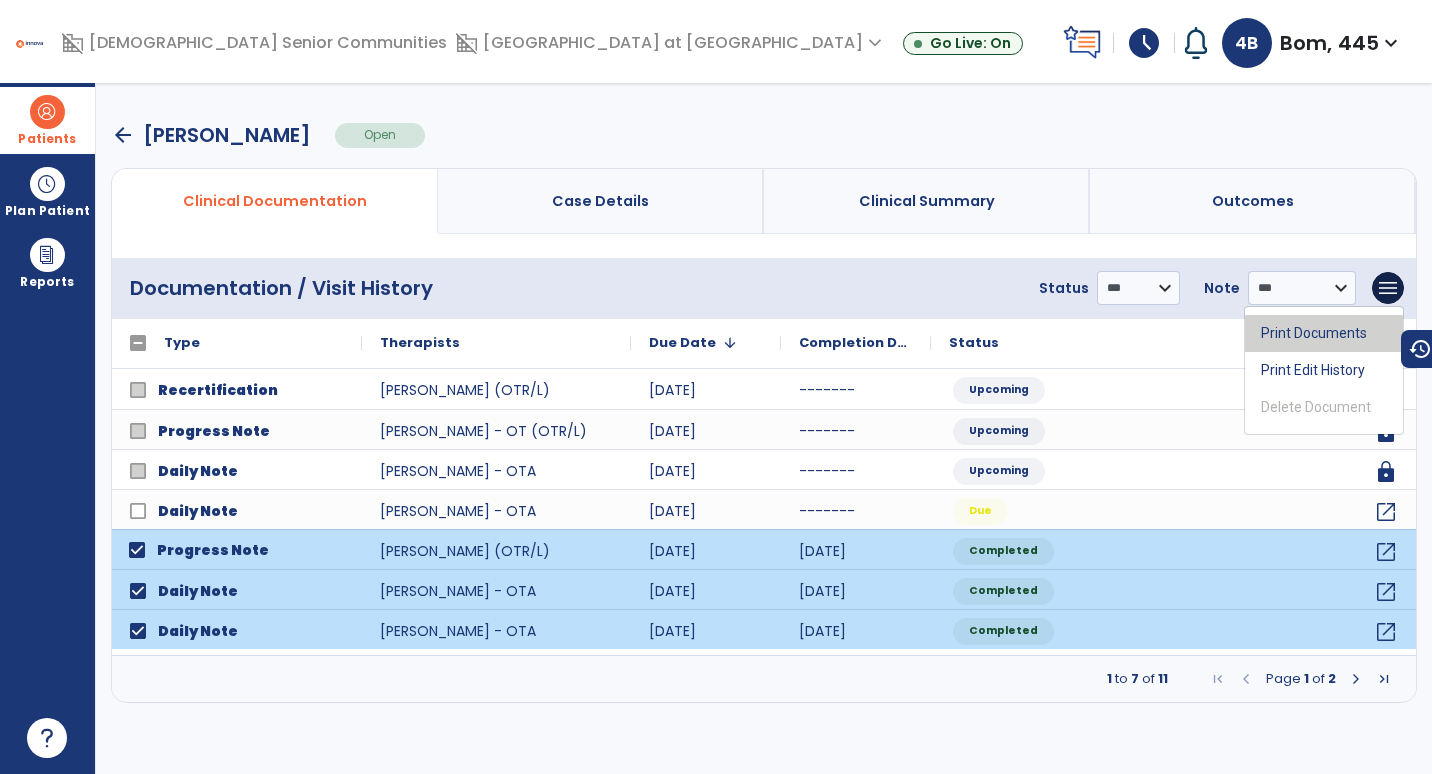 click on "Print Documents" at bounding box center [1324, 333] 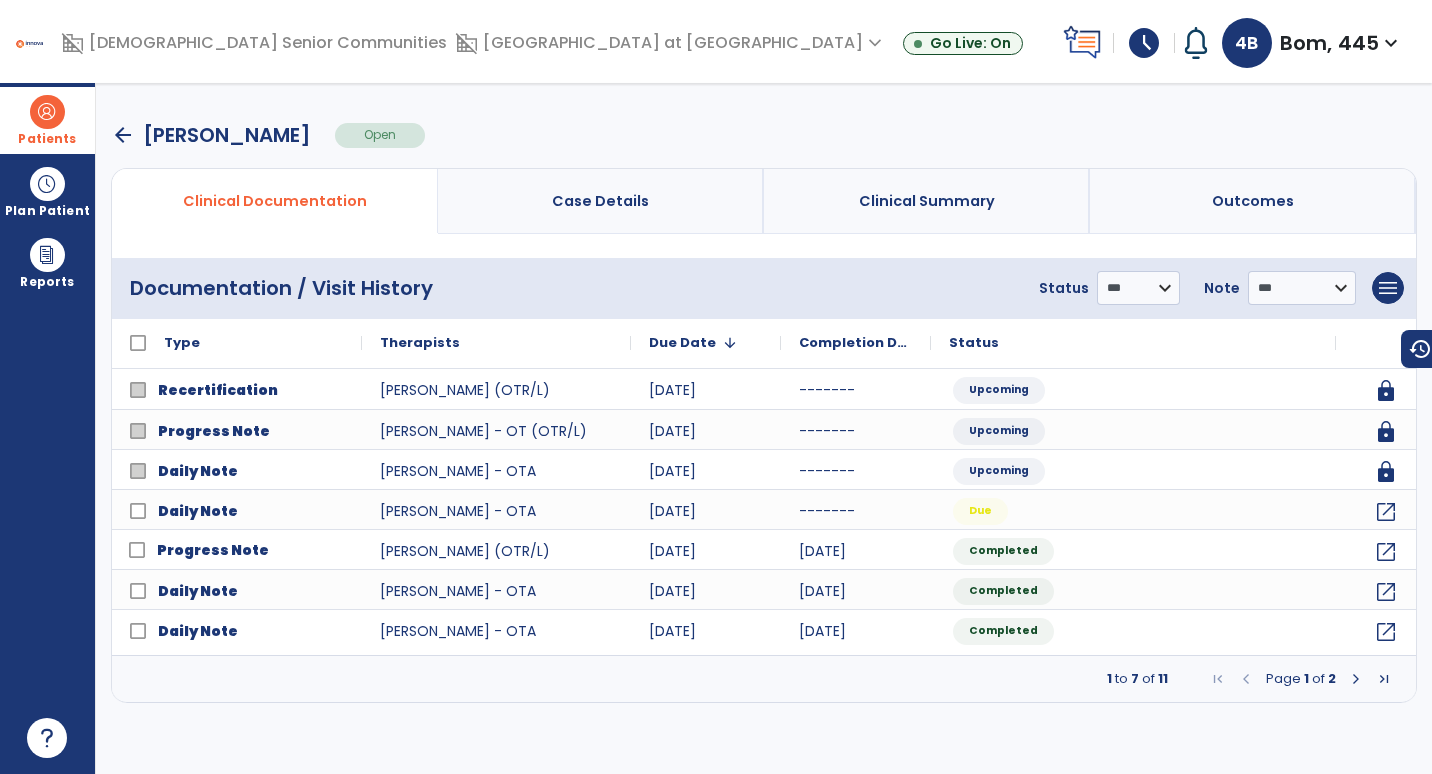 click on "arrow_back" at bounding box center (123, 135) 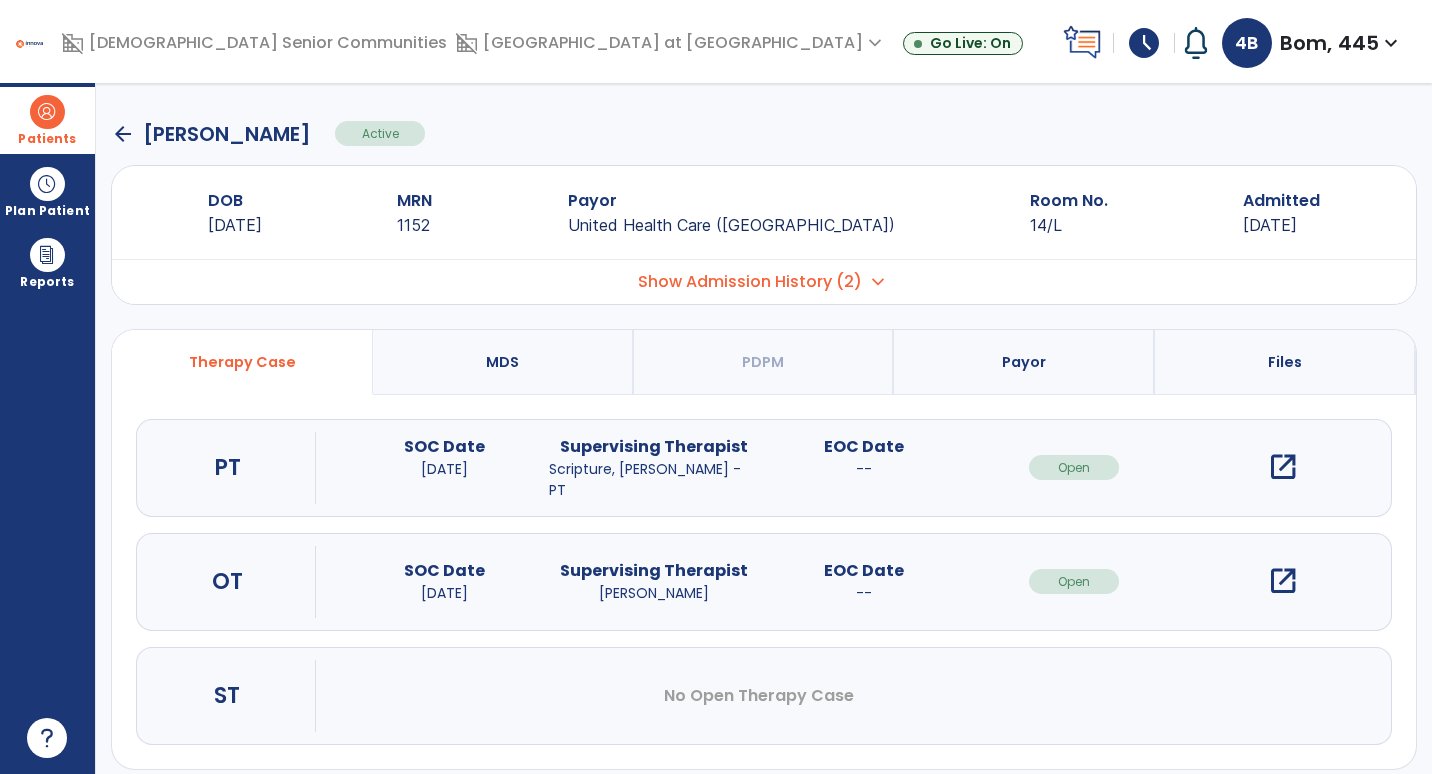 click on "open_in_new" at bounding box center (1283, 467) 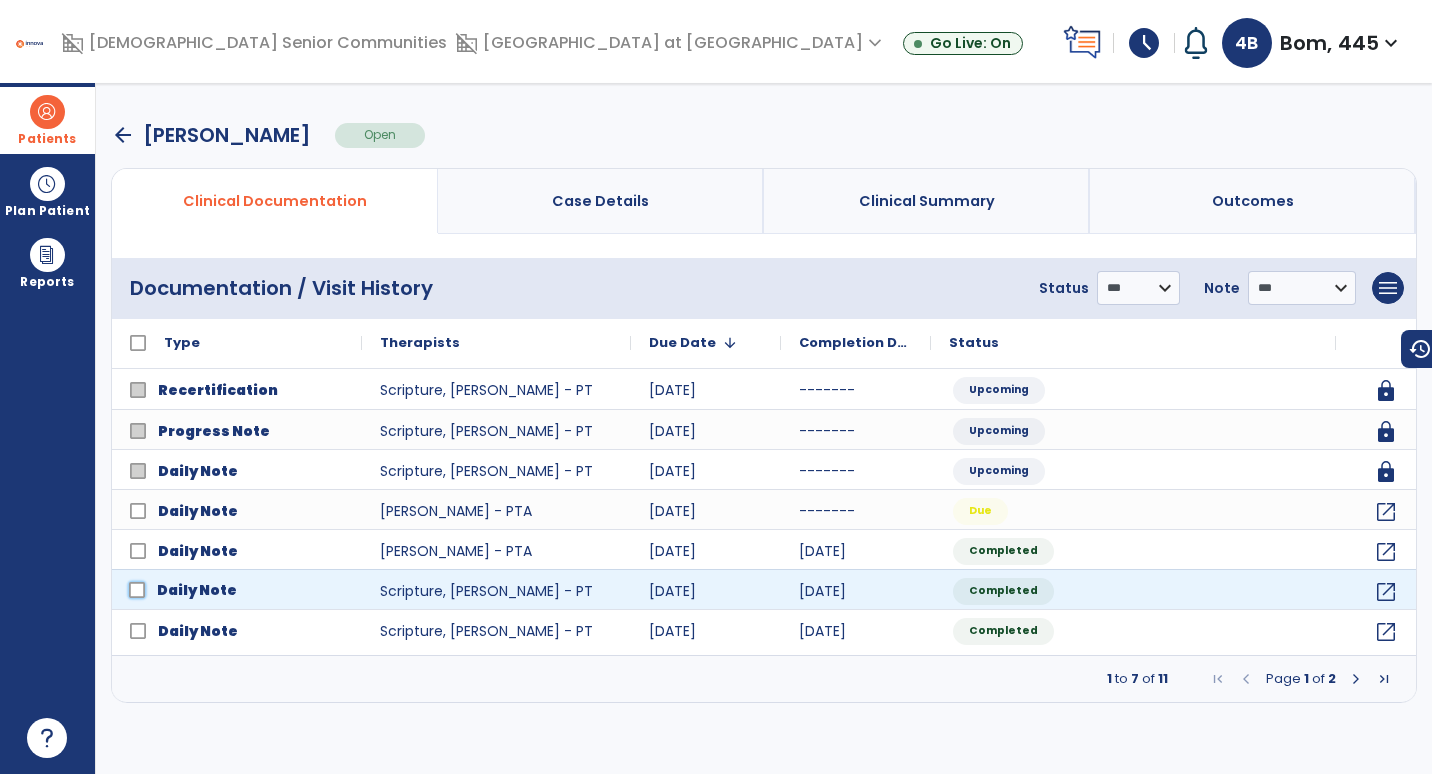 click 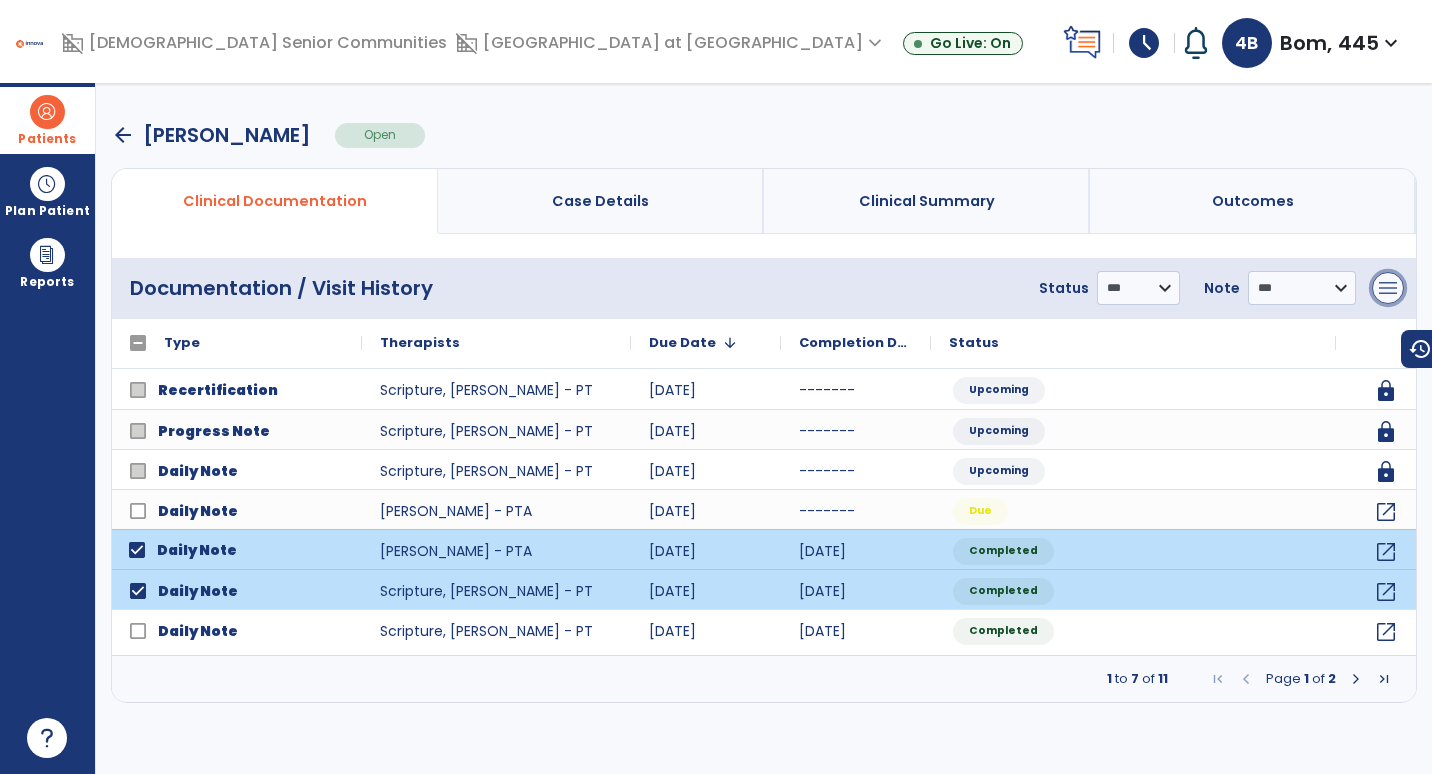 click on "menu" at bounding box center (1388, 288) 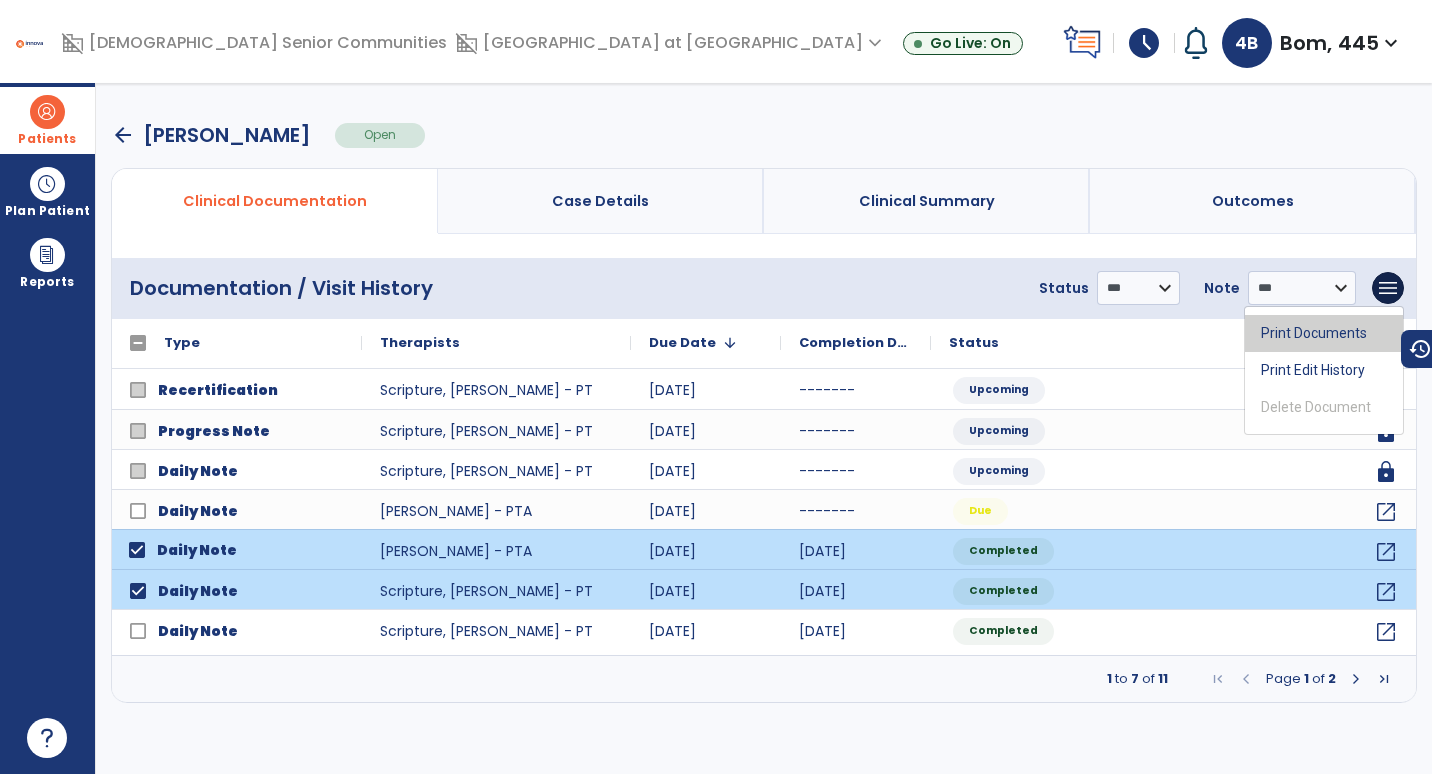 click on "Print Documents" at bounding box center [1324, 333] 